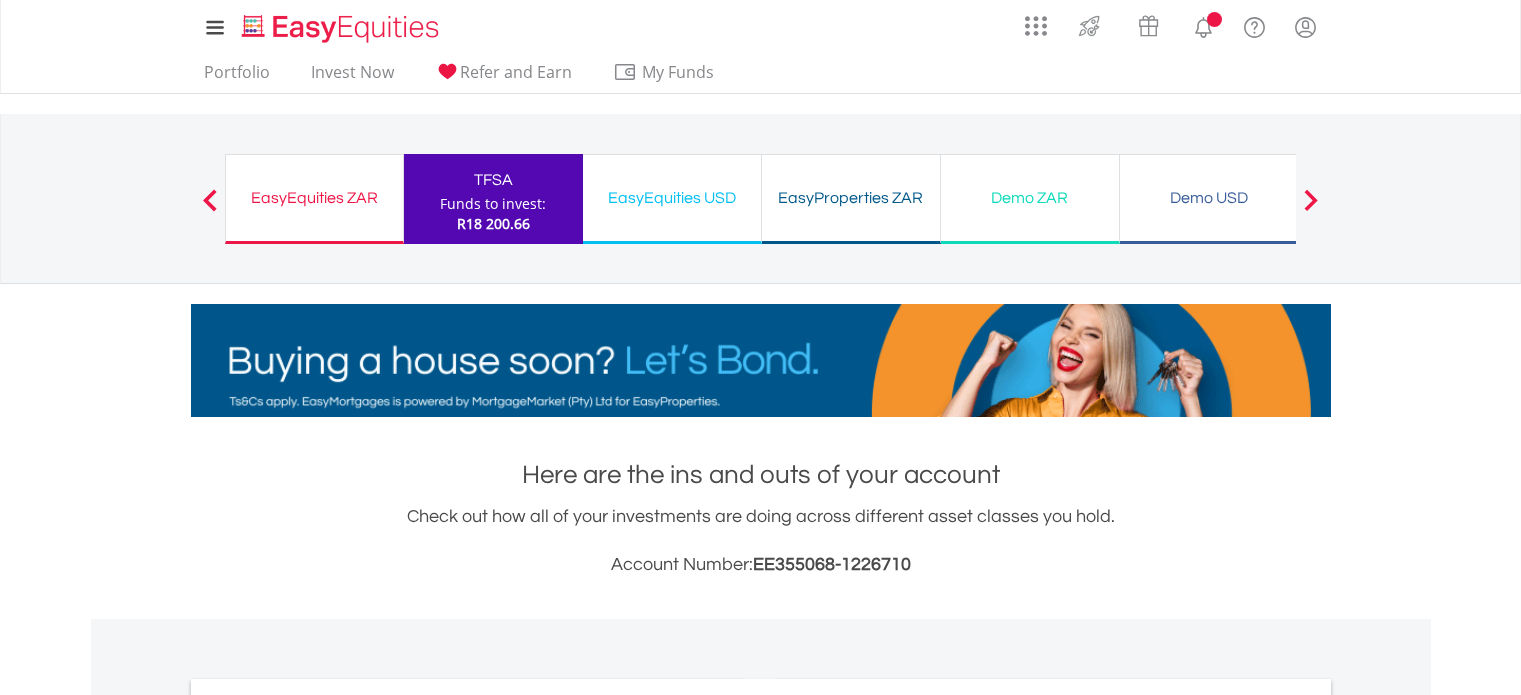scroll, scrollTop: 400, scrollLeft: 0, axis: vertical 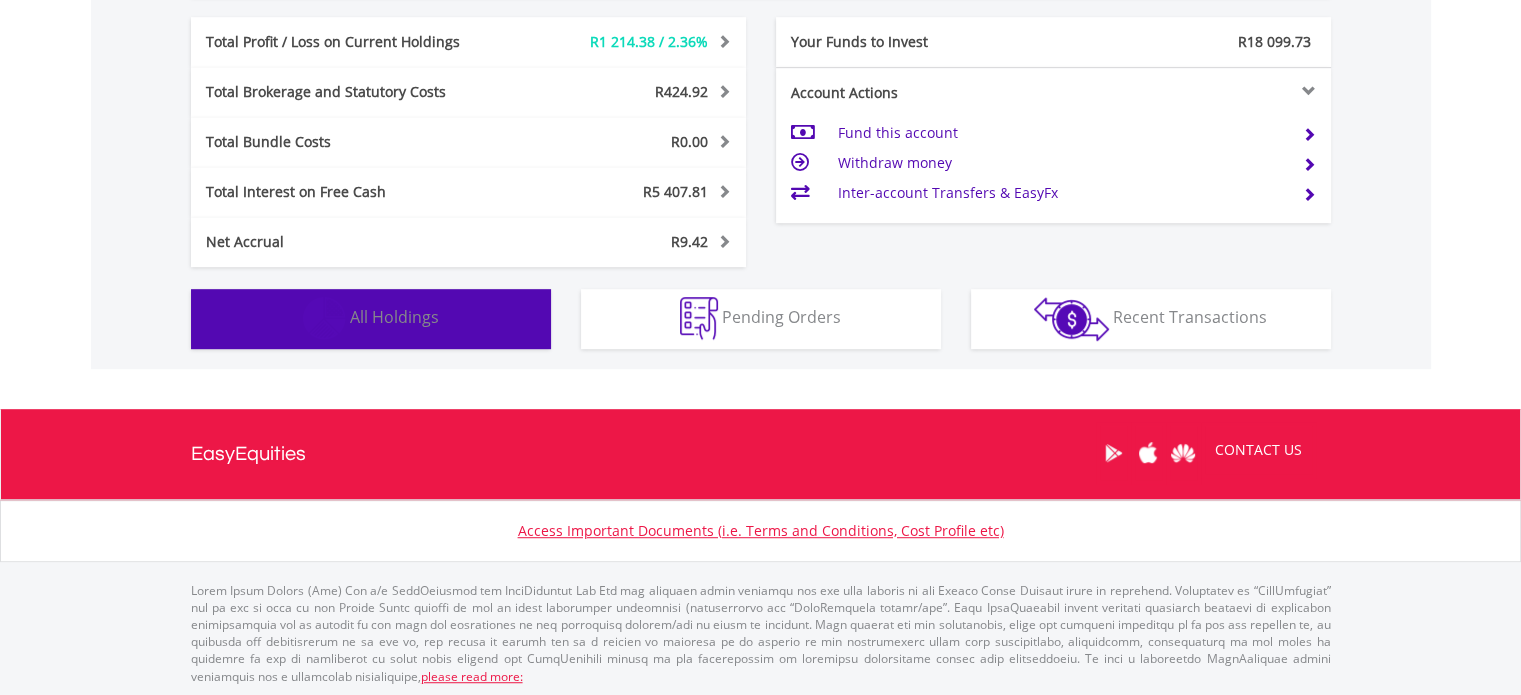 click on "All Holdings" at bounding box center (394, 317) 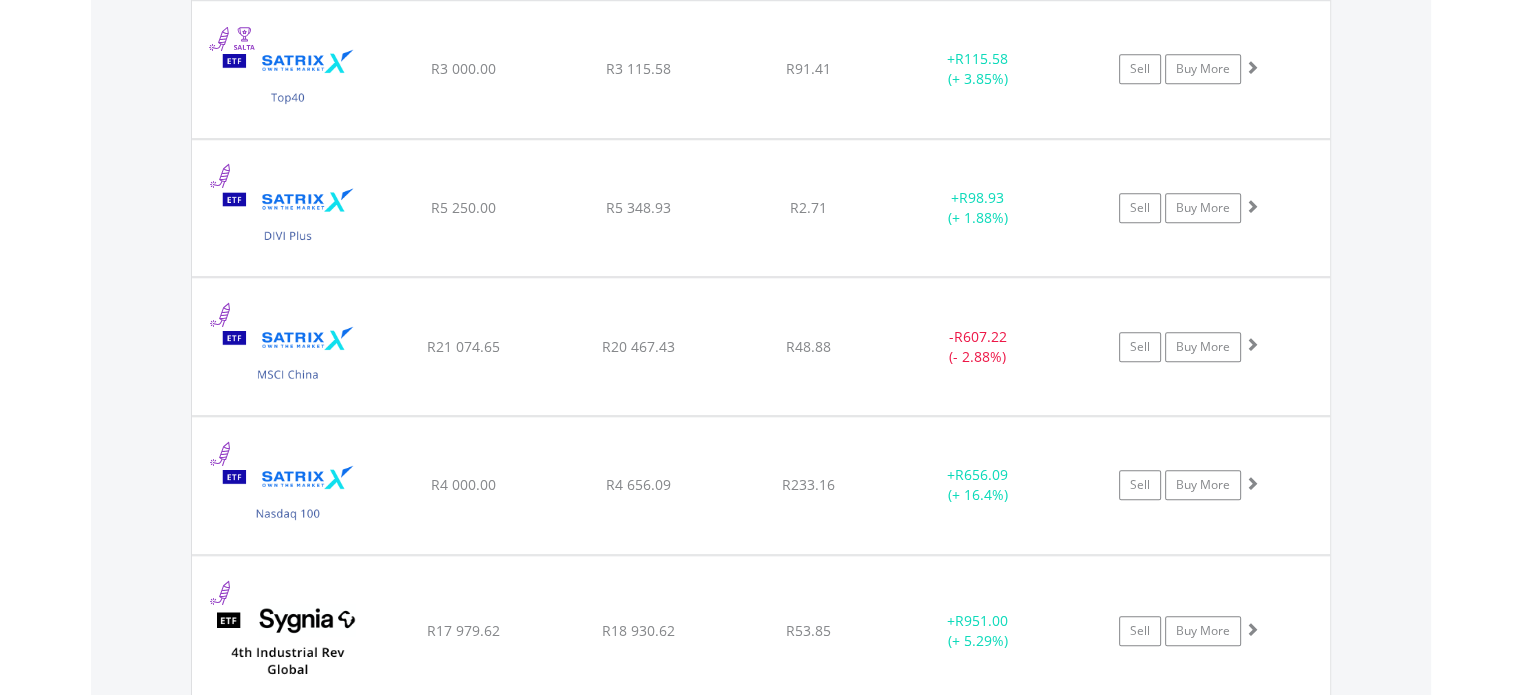 scroll, scrollTop: 1681, scrollLeft: 0, axis: vertical 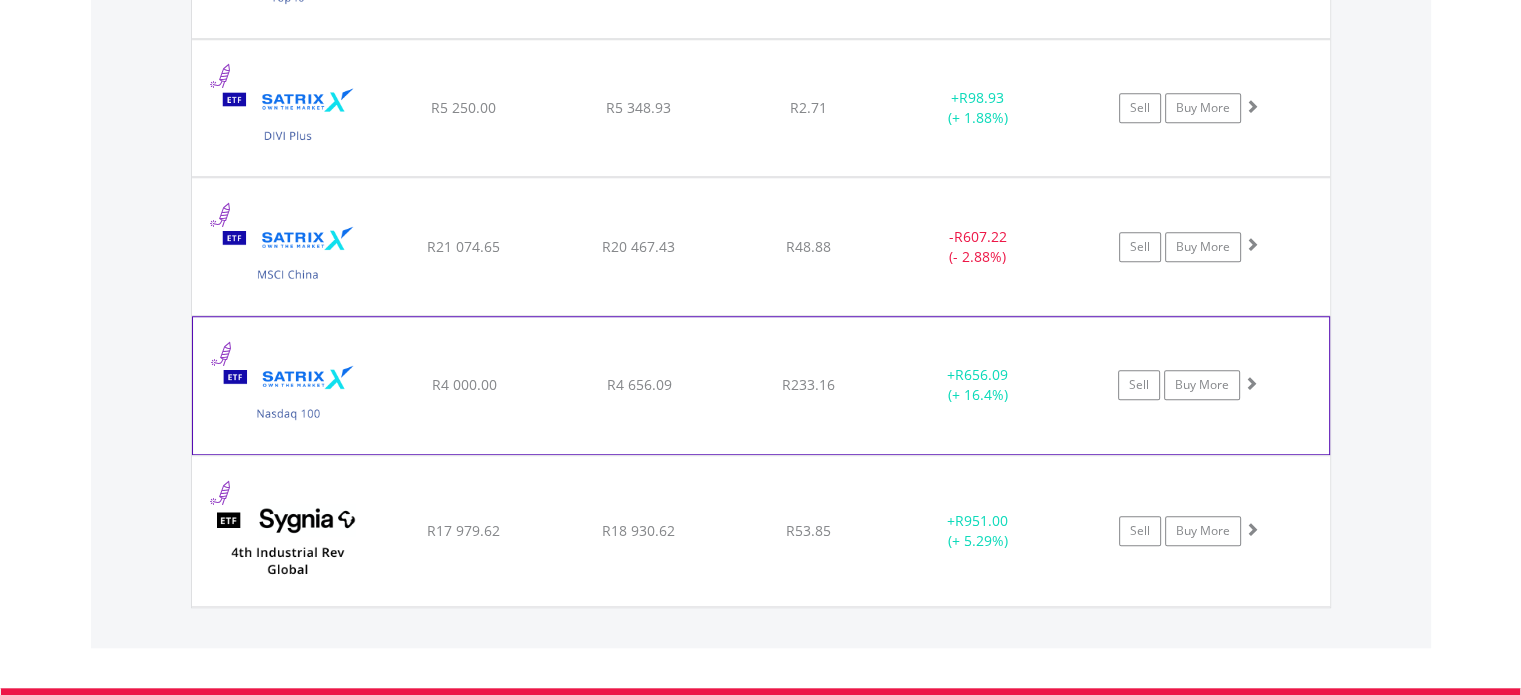 click on "R233.16" at bounding box center [808, -32] 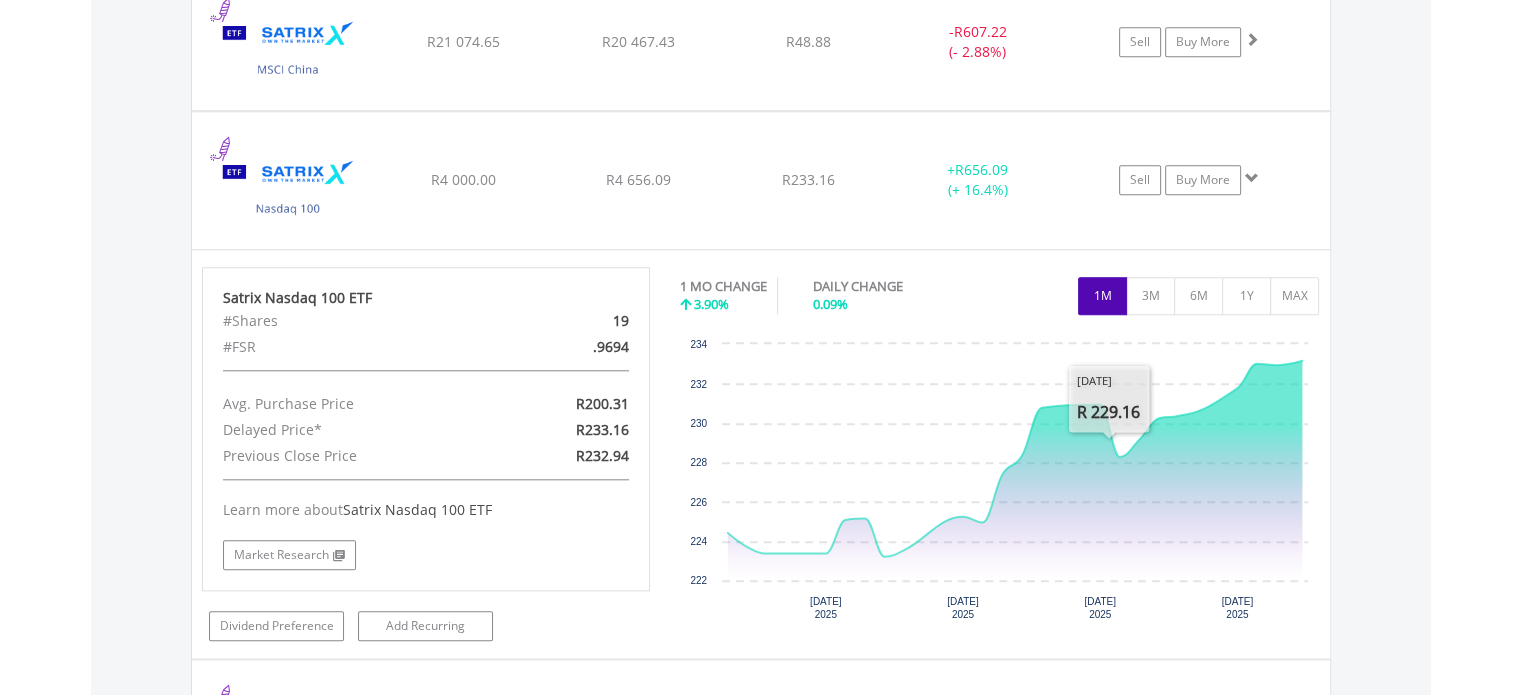 scroll, scrollTop: 1881, scrollLeft: 0, axis: vertical 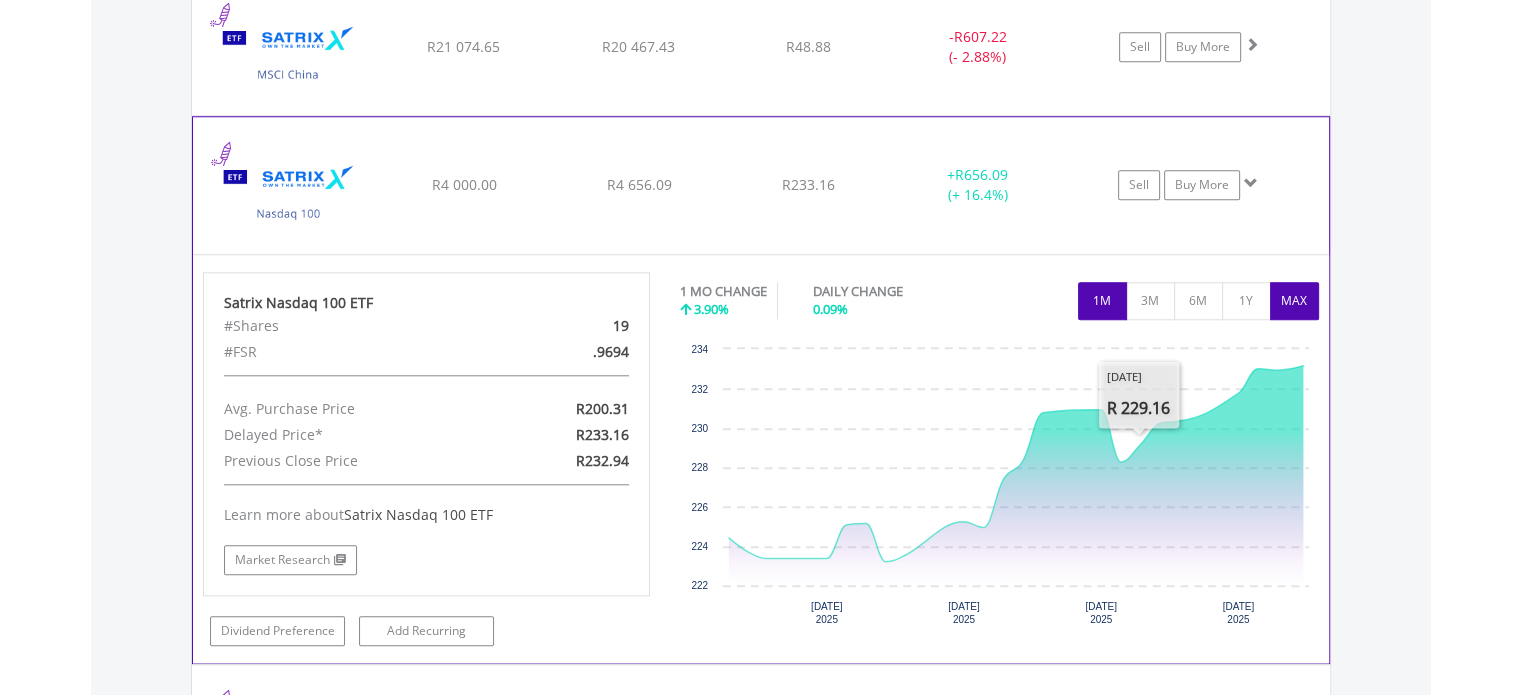 click on "MAX" at bounding box center (1294, 301) 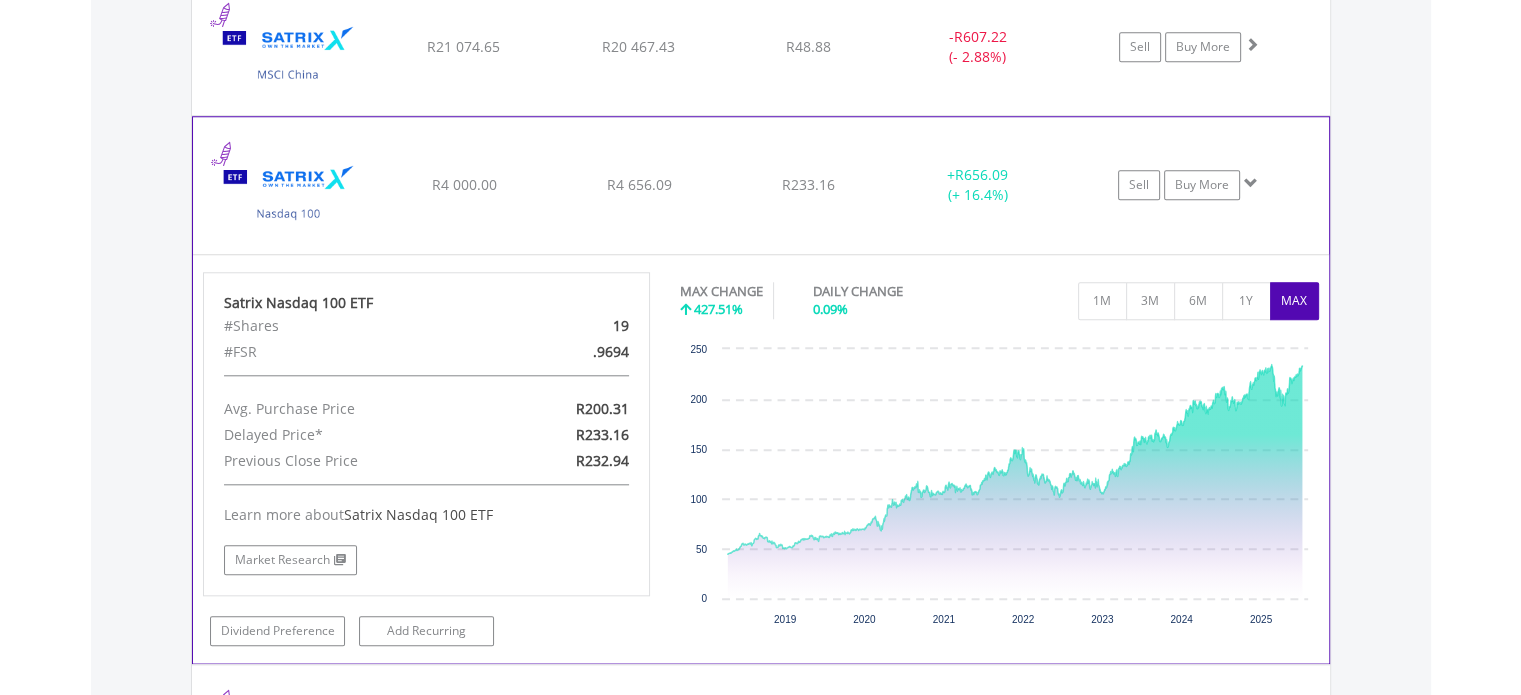 click on "﻿
Satrix Nasdaq 100 ETF
R4 000.00
R4 656.09
R233.16
+  R656.09 (+ 16.4%)
Sell
Buy More" at bounding box center [761, -231] 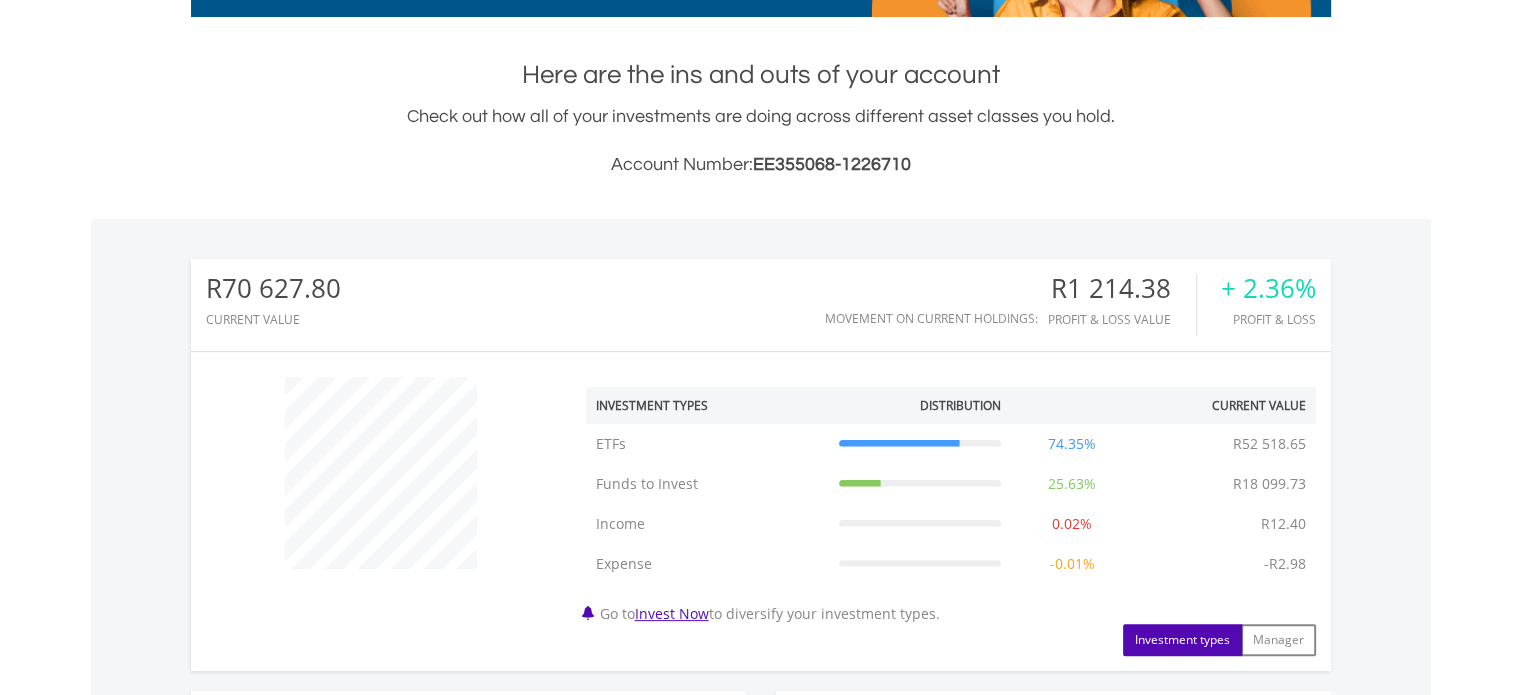 scroll, scrollTop: 0, scrollLeft: 0, axis: both 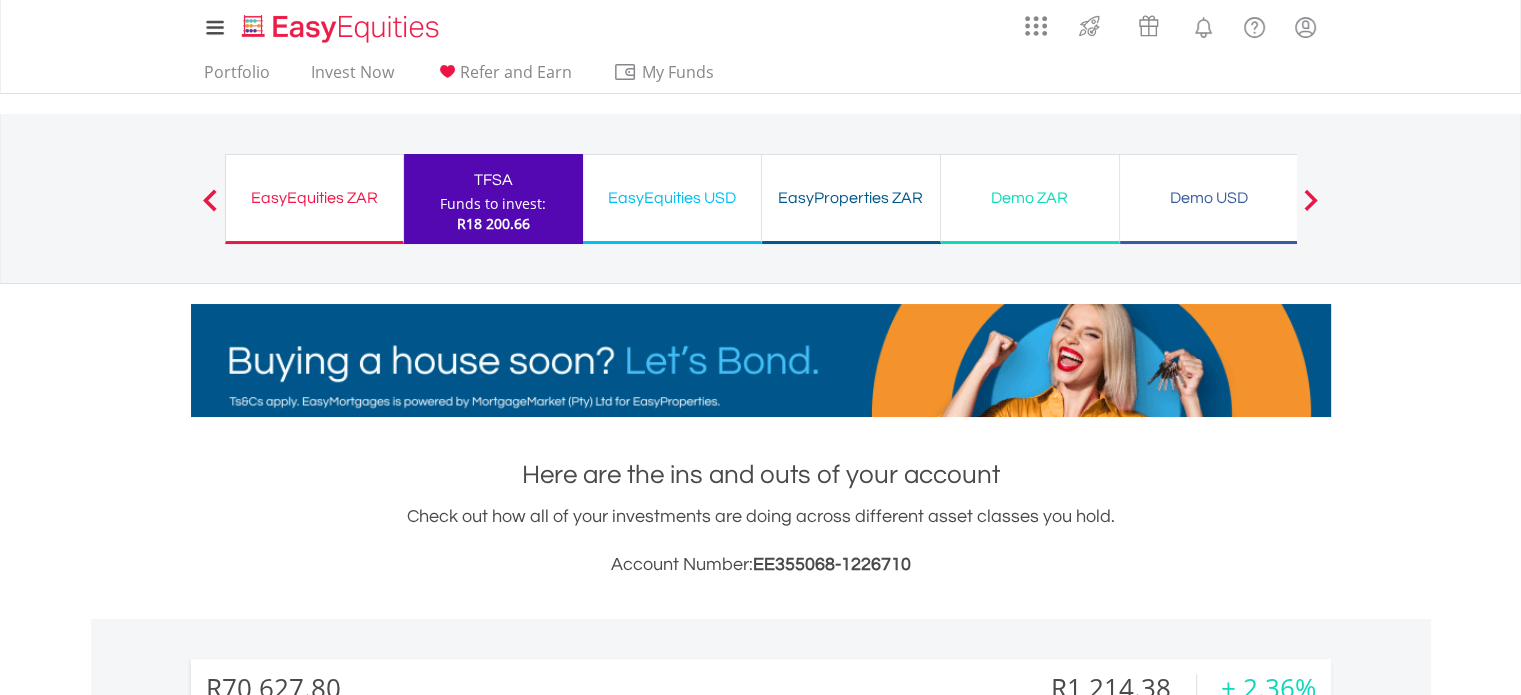 click on "EasyEquities ZAR" at bounding box center (314, 198) 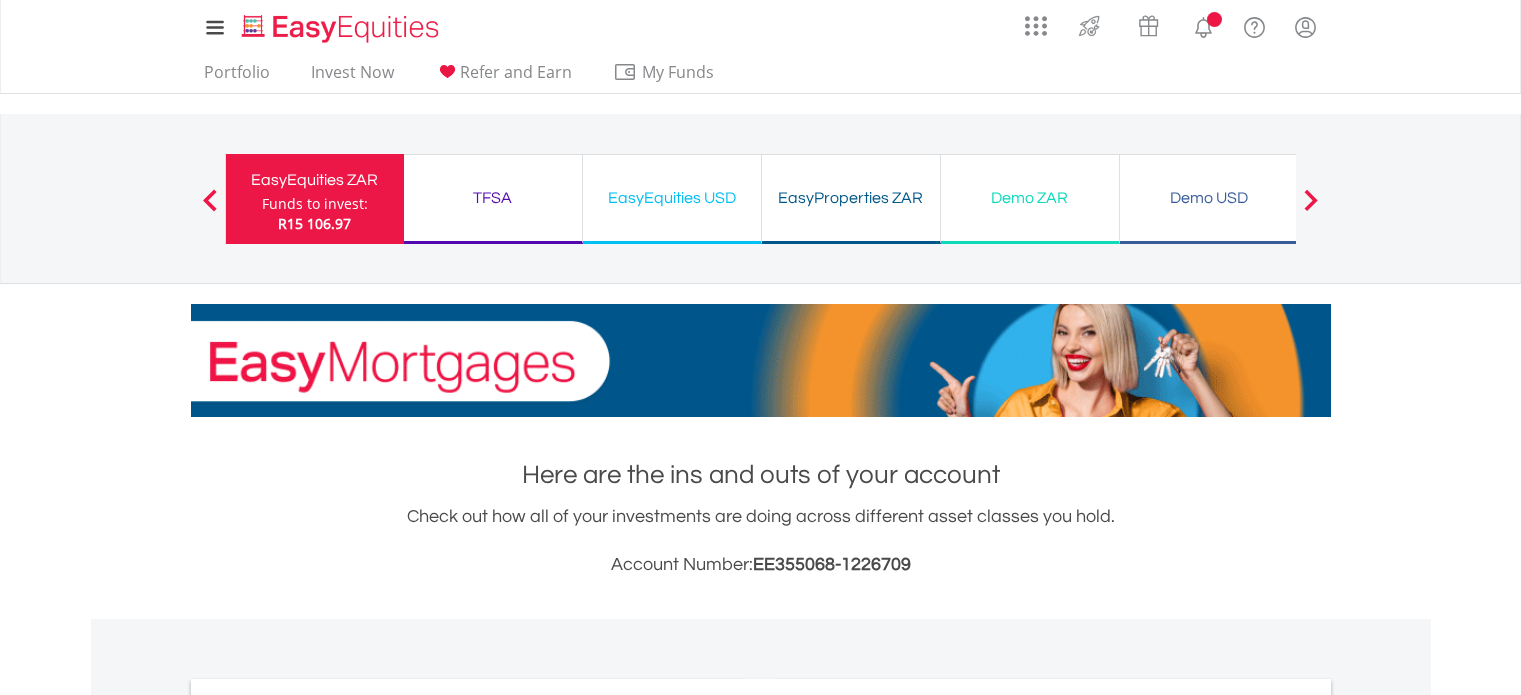 scroll, scrollTop: 600, scrollLeft: 0, axis: vertical 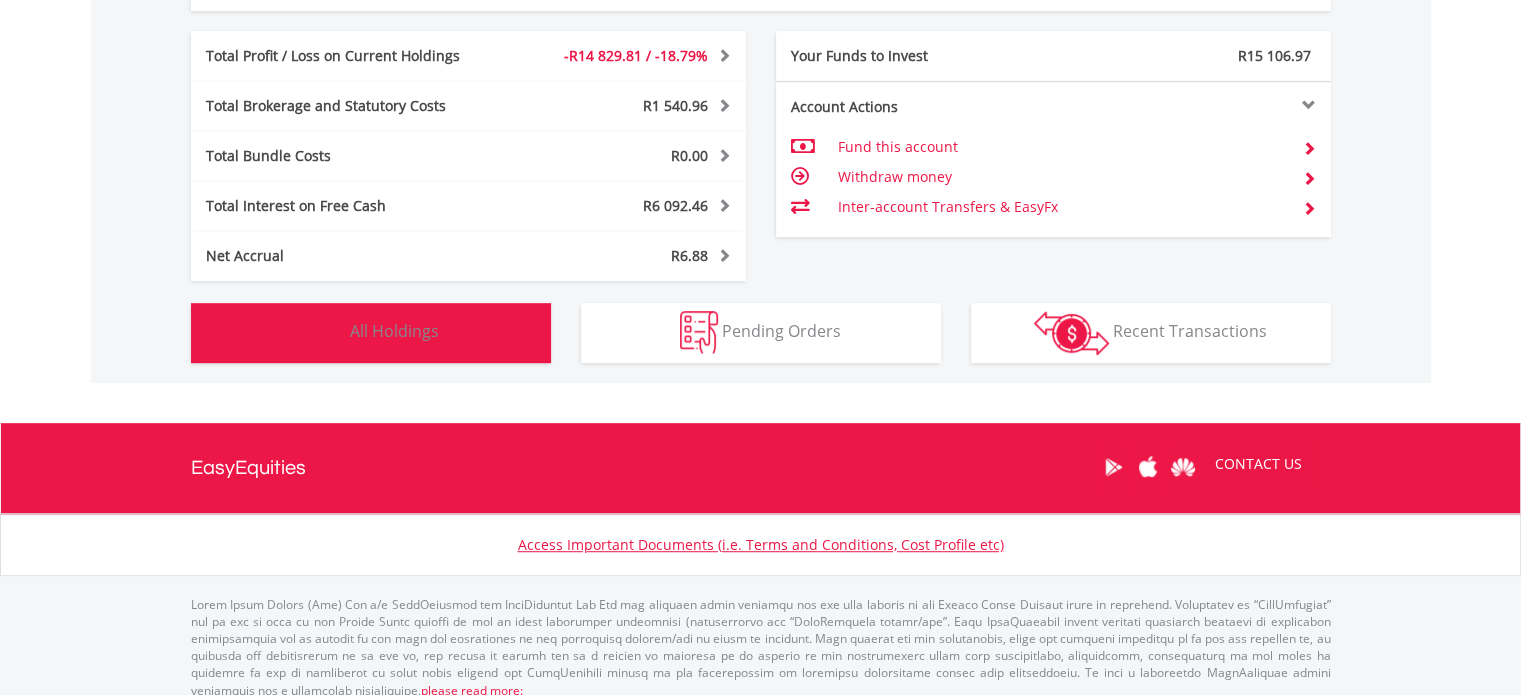 click on "Holdings
All Holdings" at bounding box center (371, 333) 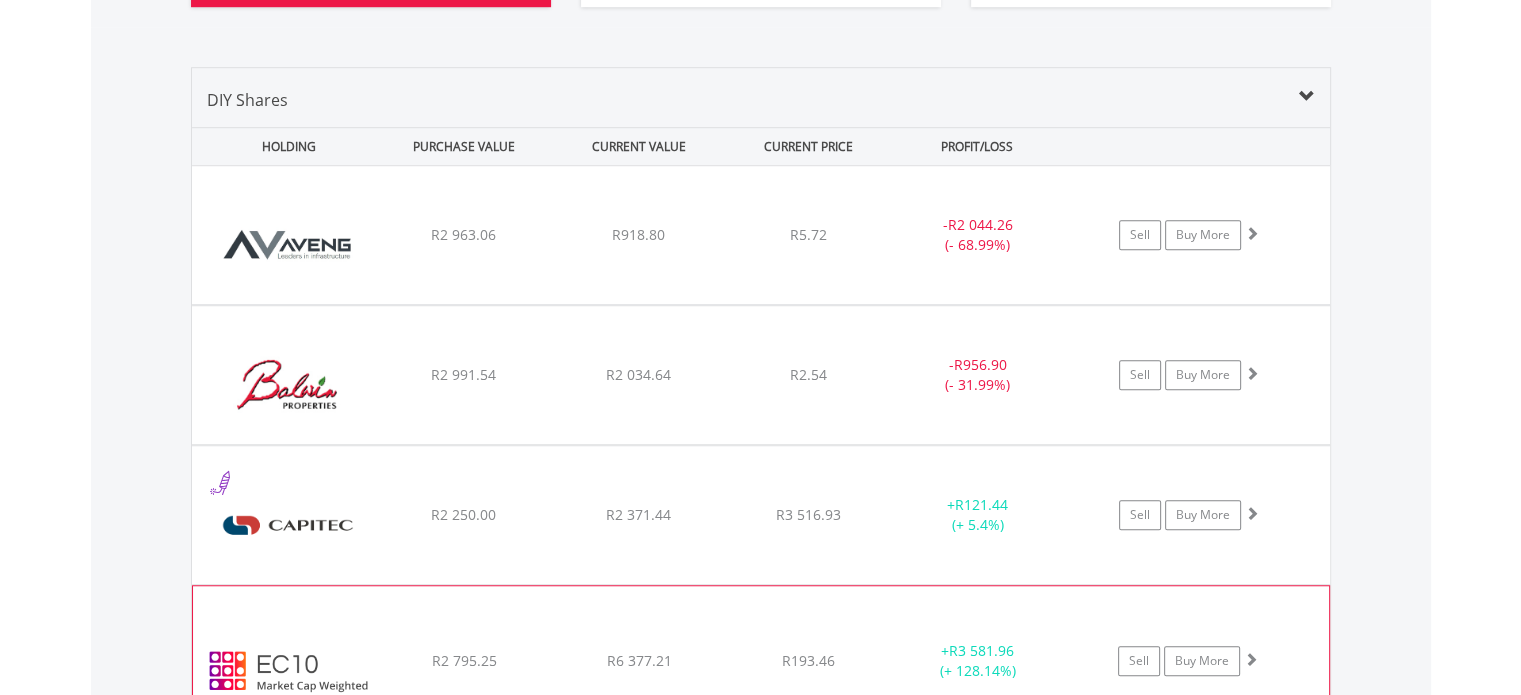 scroll, scrollTop: 1421, scrollLeft: 0, axis: vertical 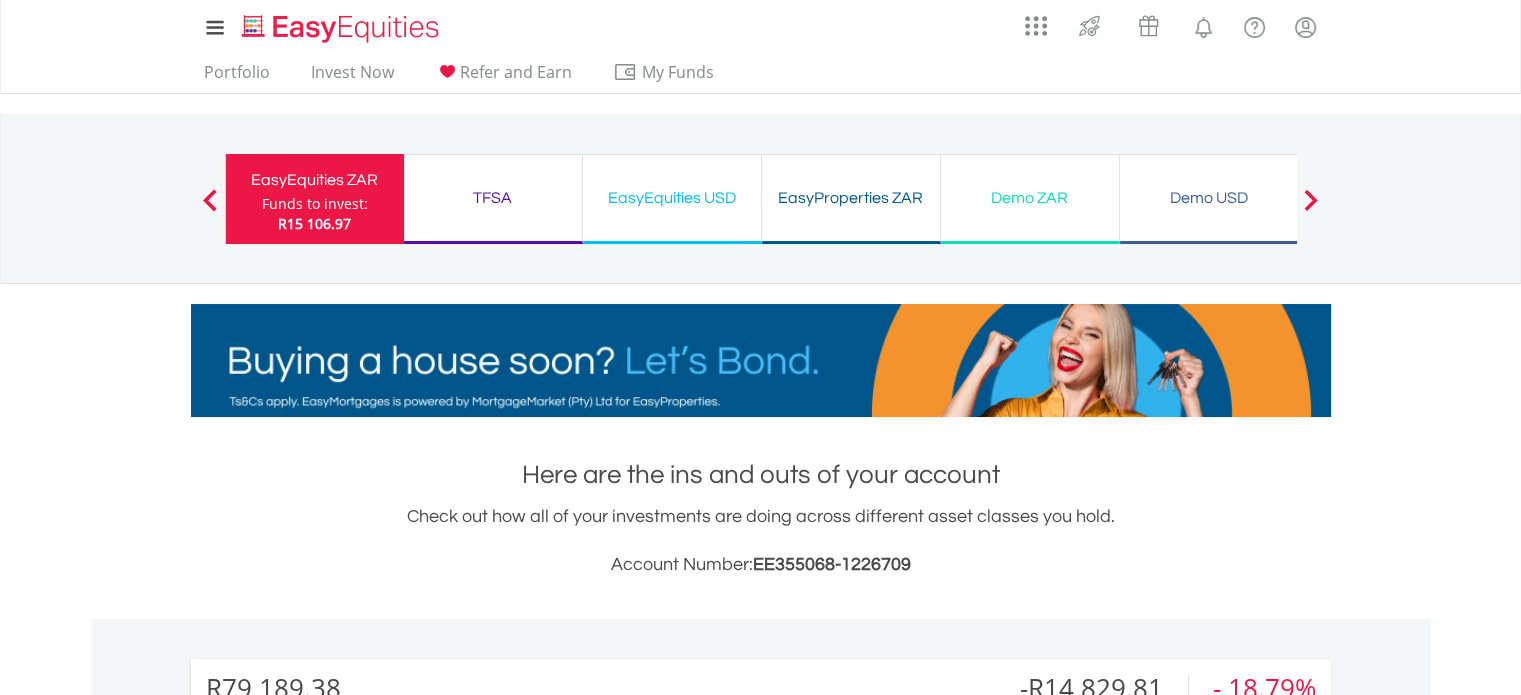 click on "TFSA" at bounding box center (493, 198) 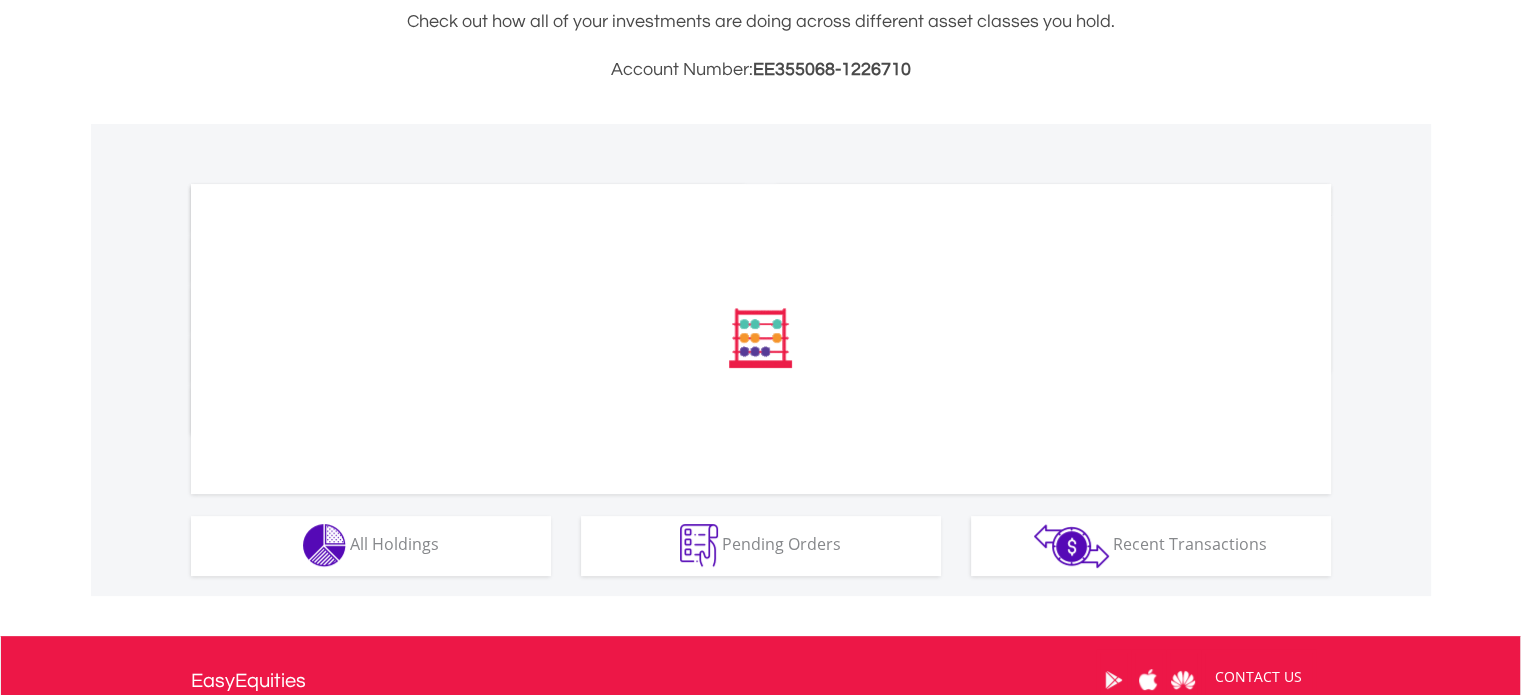 scroll, scrollTop: 500, scrollLeft: 0, axis: vertical 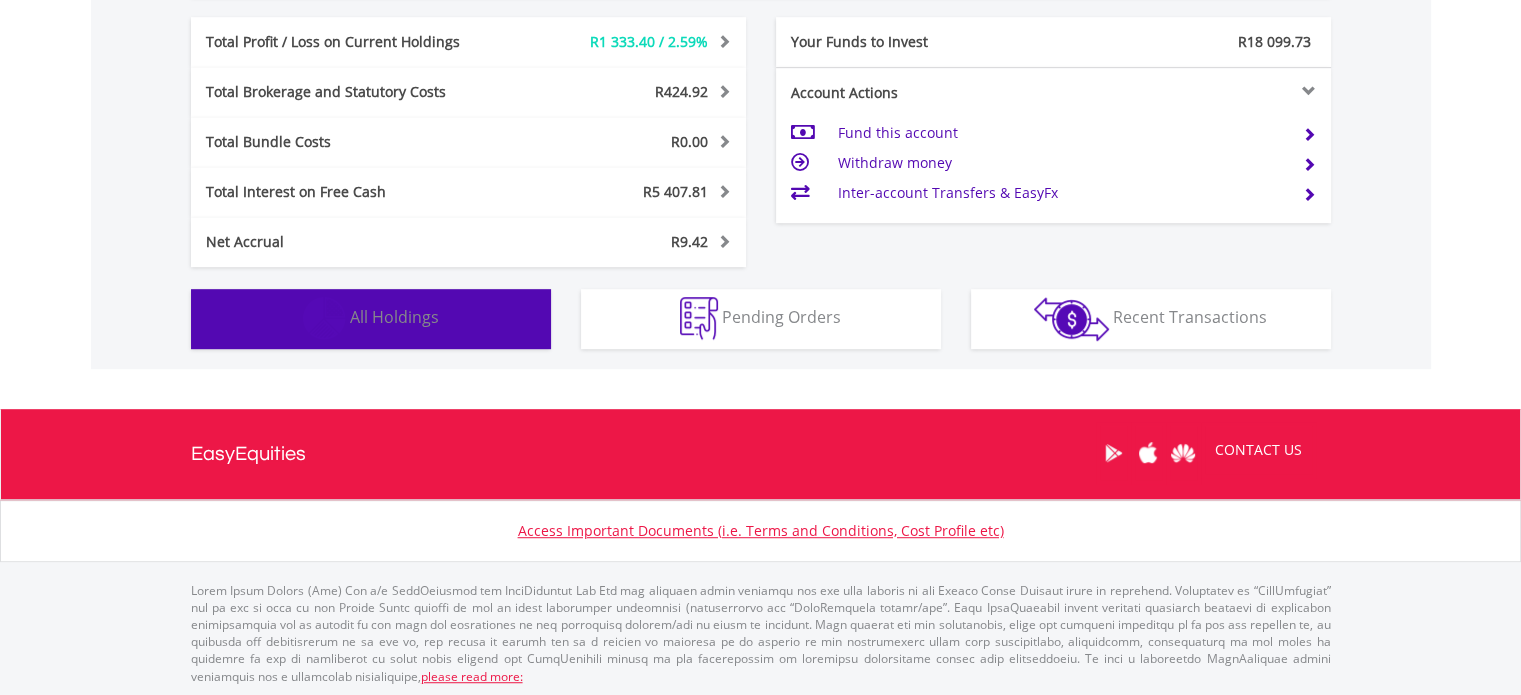 click on "All Holdings" at bounding box center [394, 317] 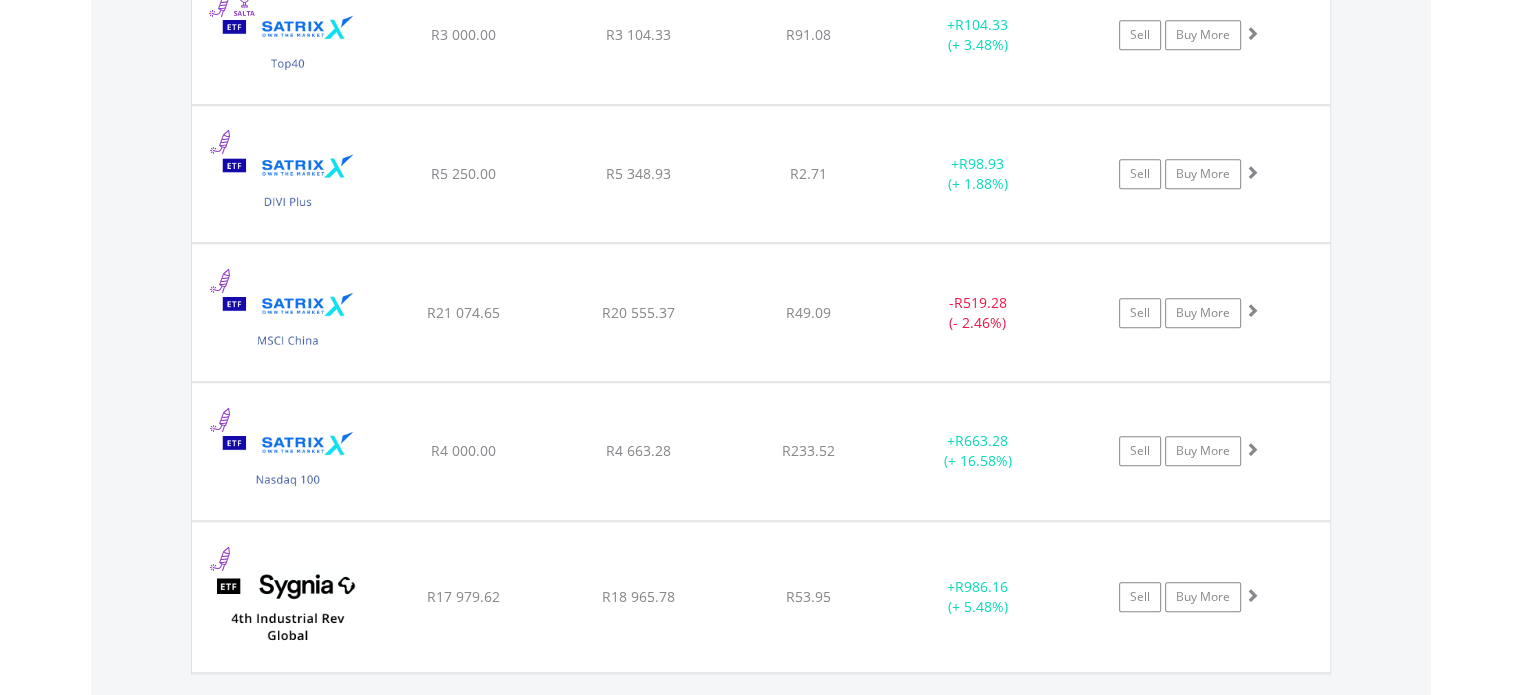 scroll, scrollTop: 1581, scrollLeft: 0, axis: vertical 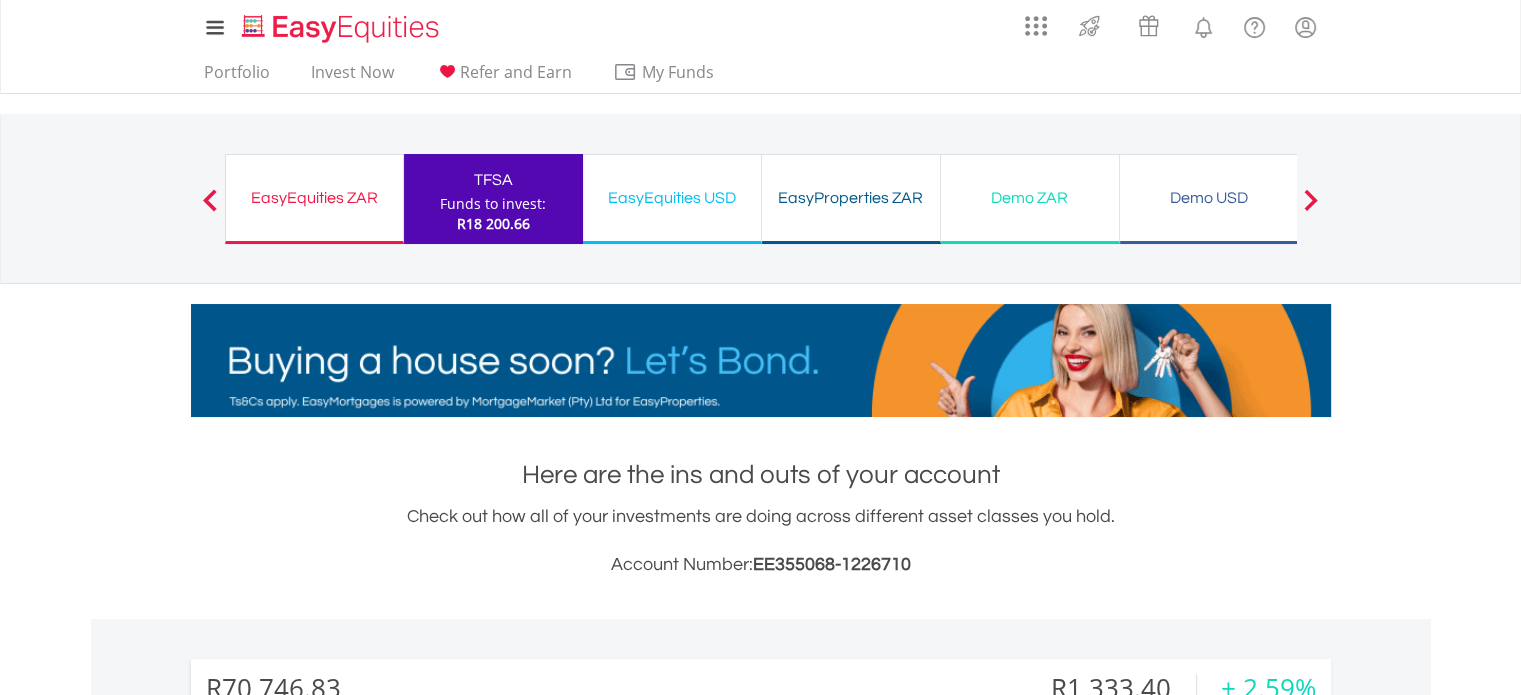 click on "EasyEquities USD" at bounding box center [672, 198] 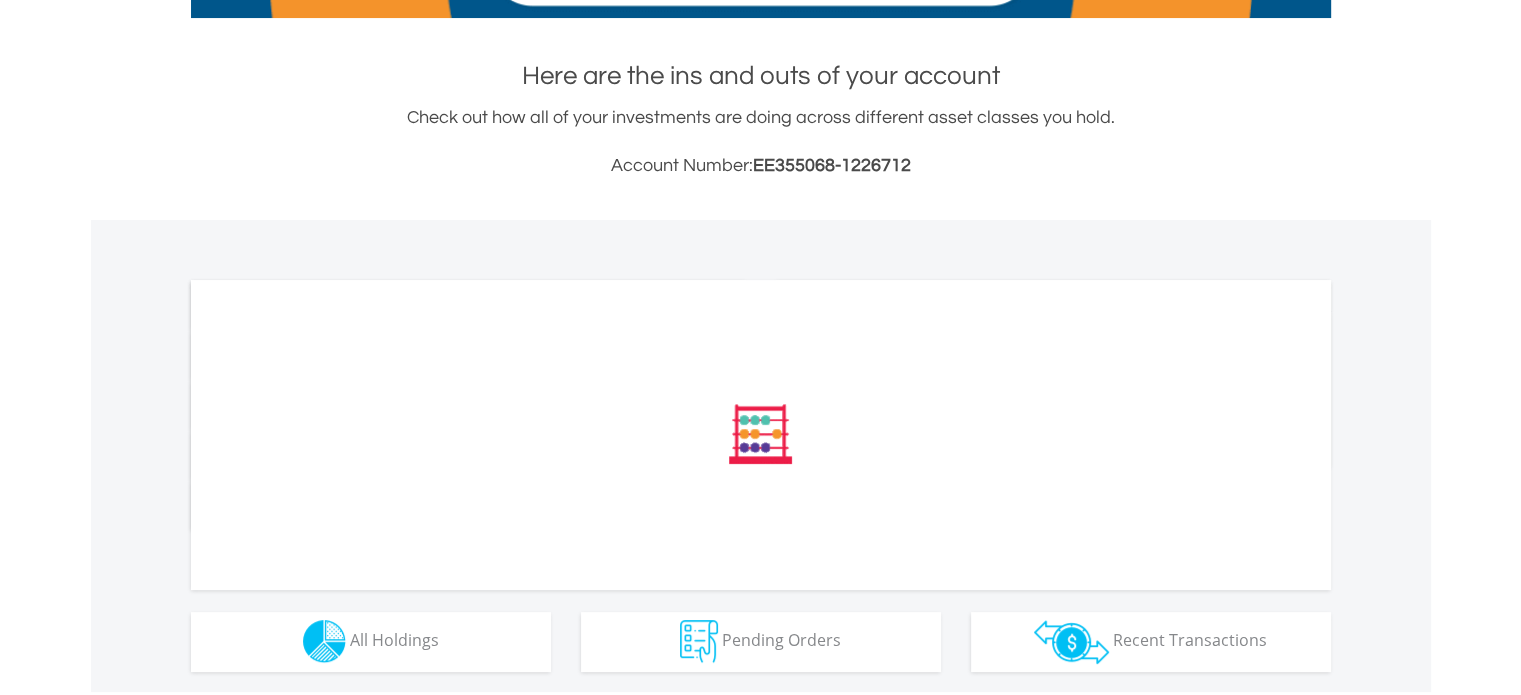 scroll, scrollTop: 400, scrollLeft: 0, axis: vertical 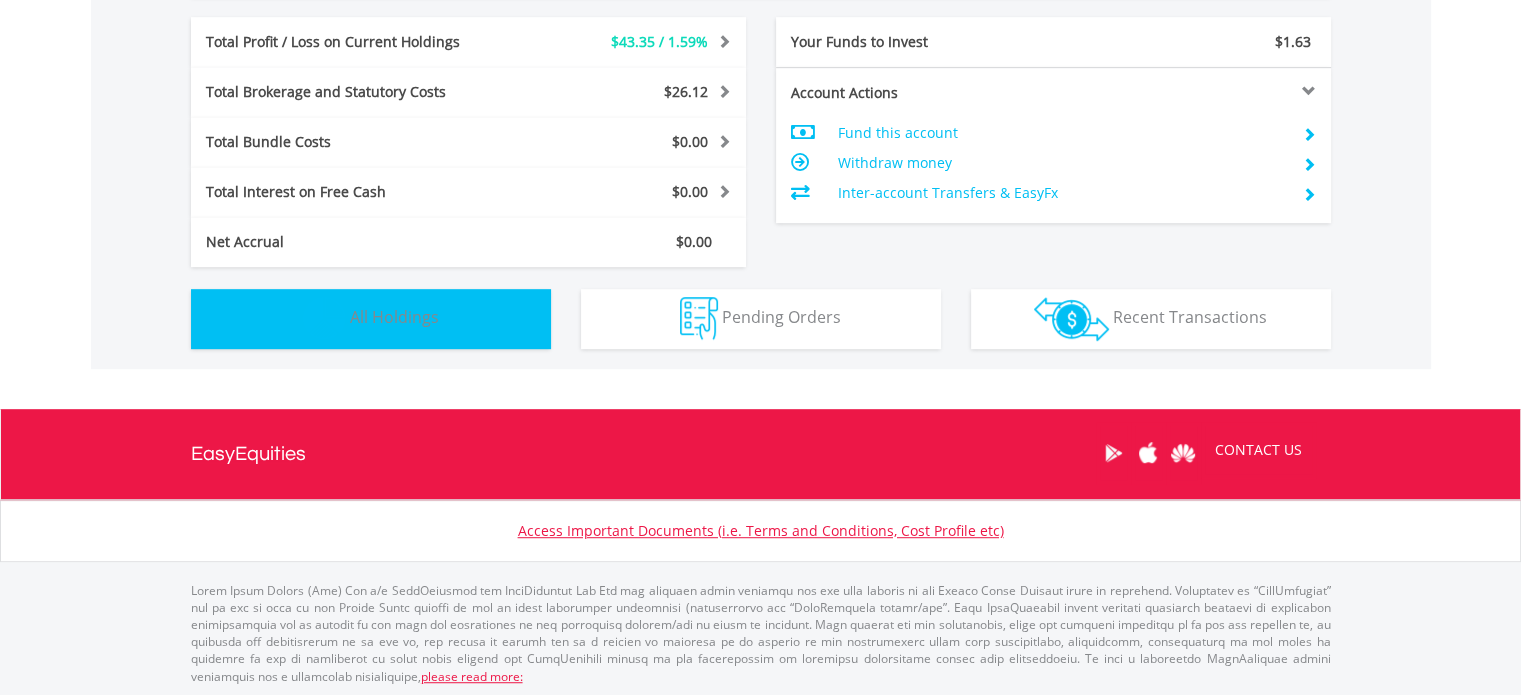 click on "Holdings
All Holdings" at bounding box center (371, 319) 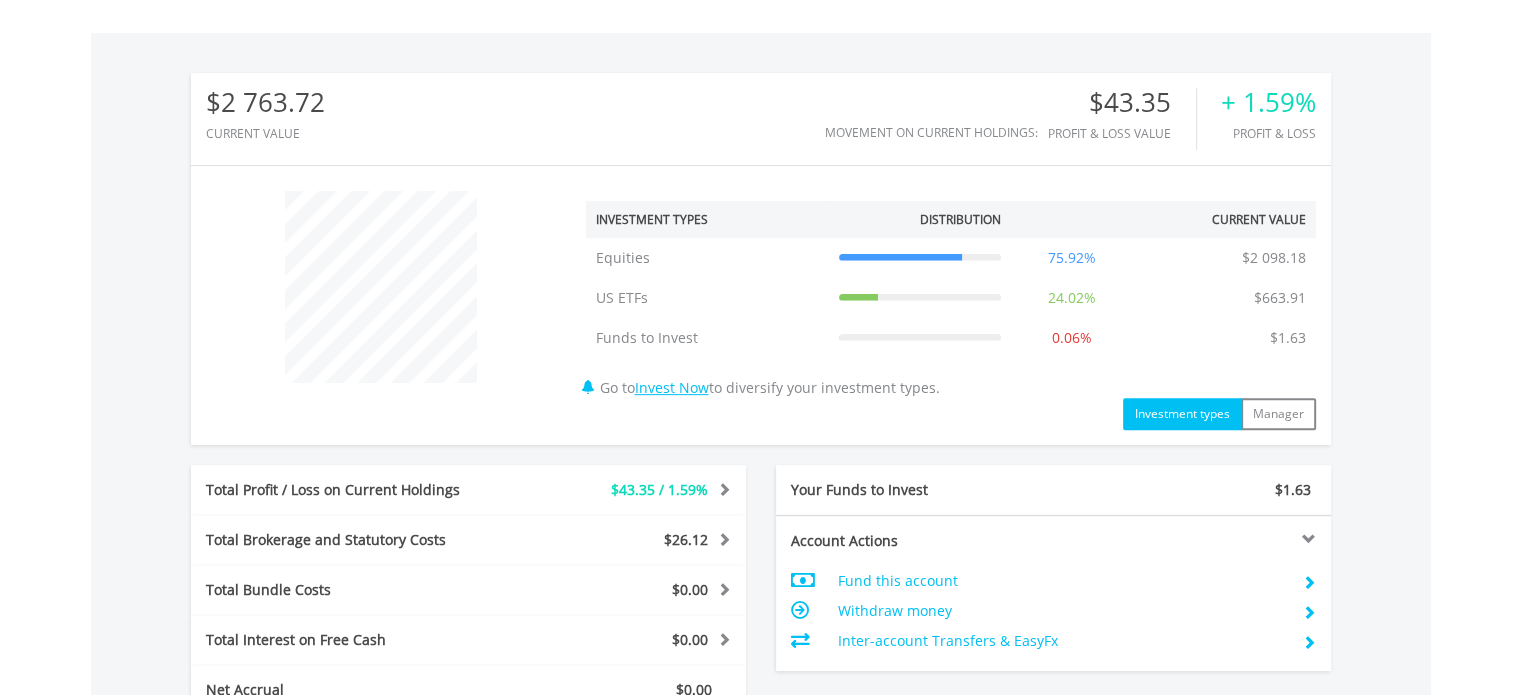 scroll, scrollTop: 541, scrollLeft: 0, axis: vertical 